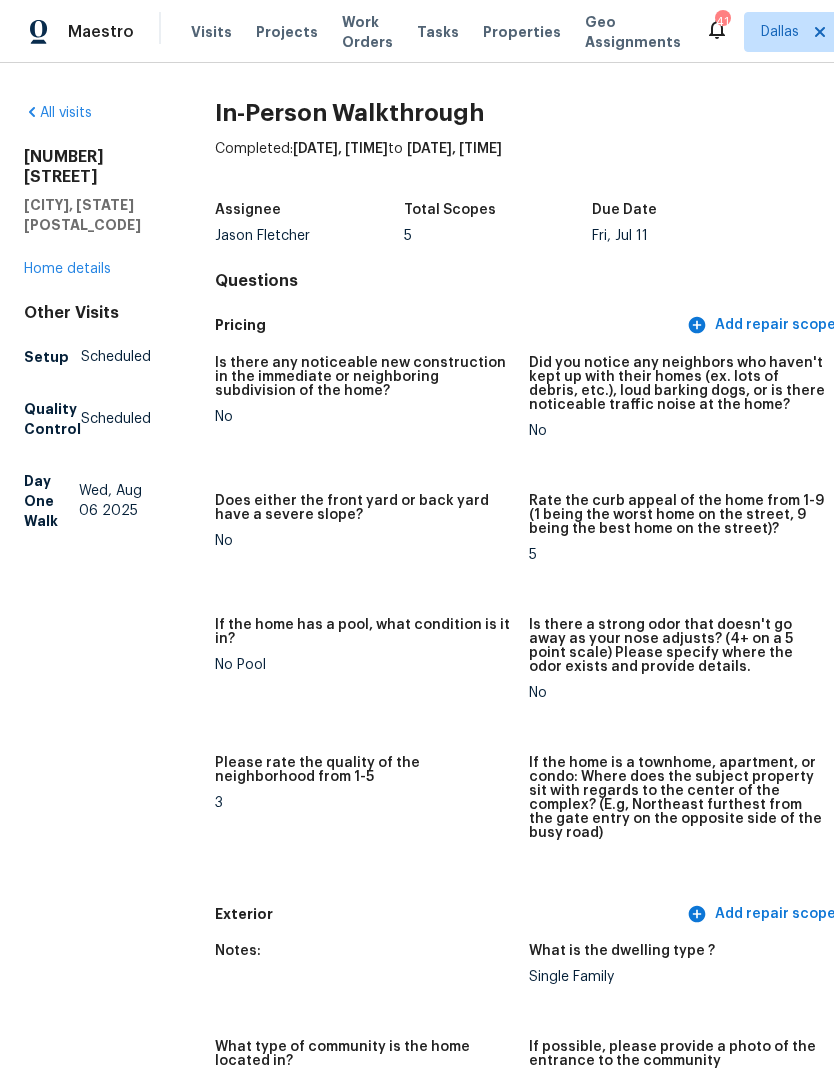 scroll, scrollTop: 0, scrollLeft: 0, axis: both 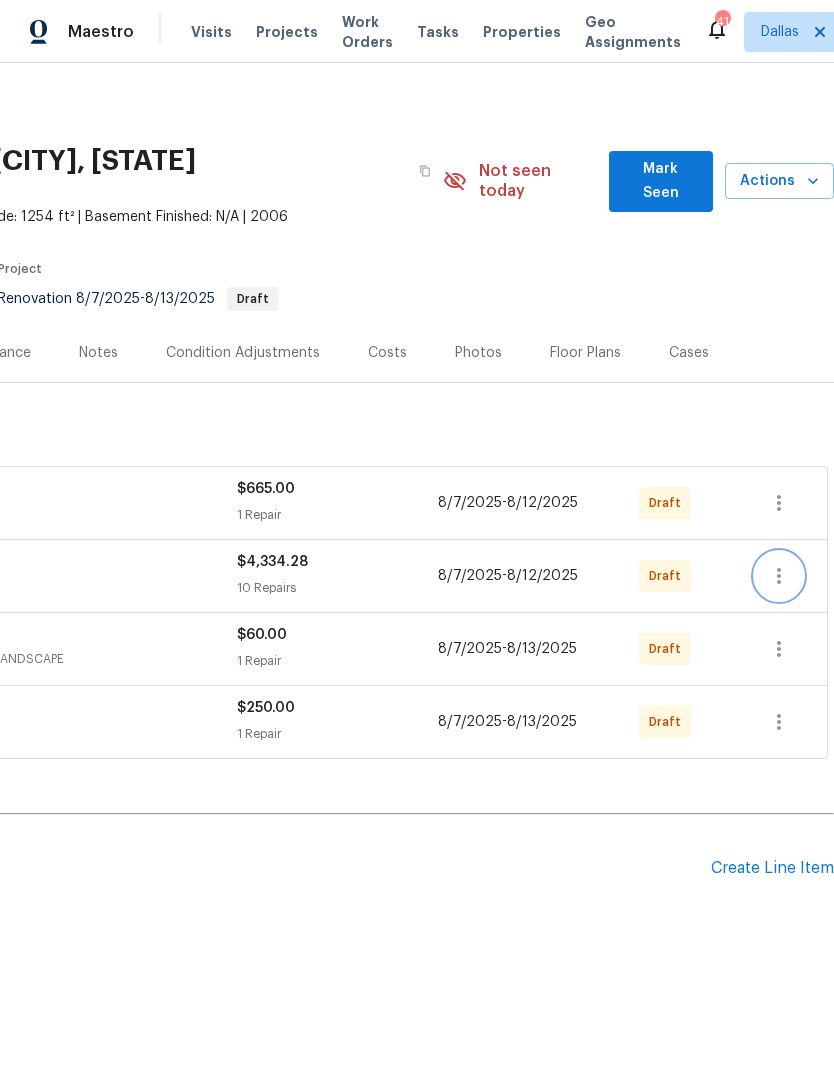 click at bounding box center (779, 576) 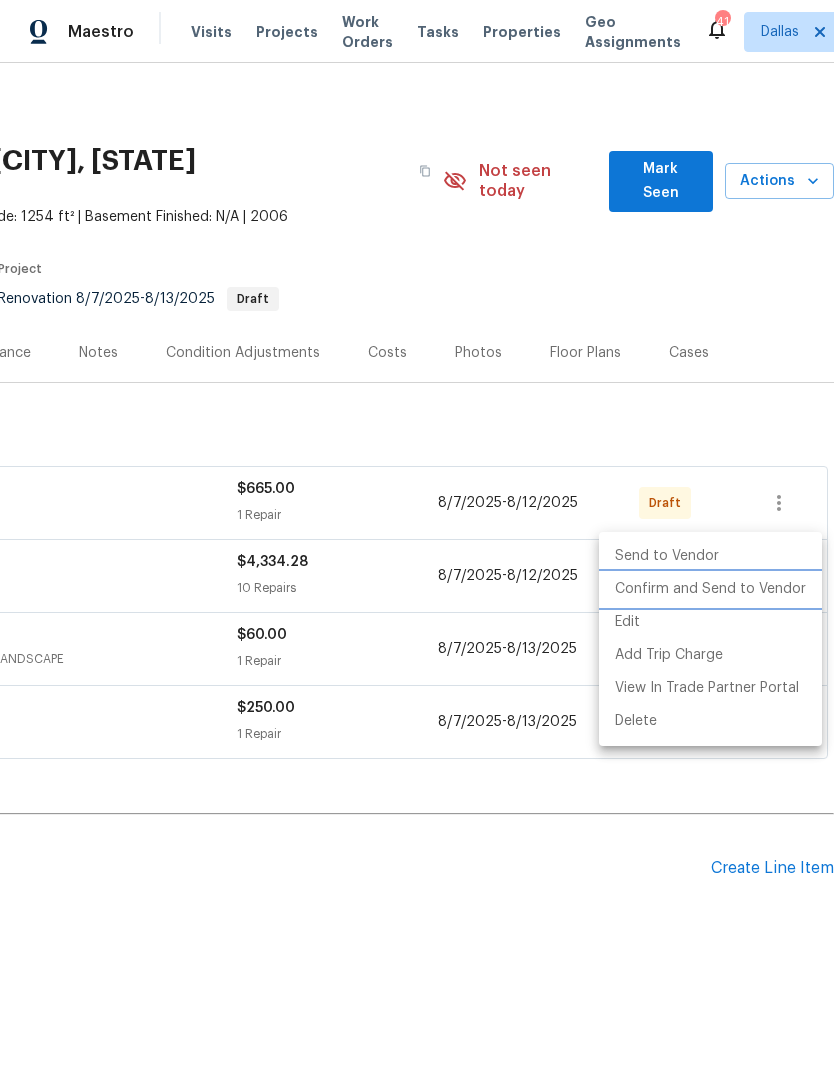click on "Confirm and Send to Vendor" at bounding box center [710, 589] 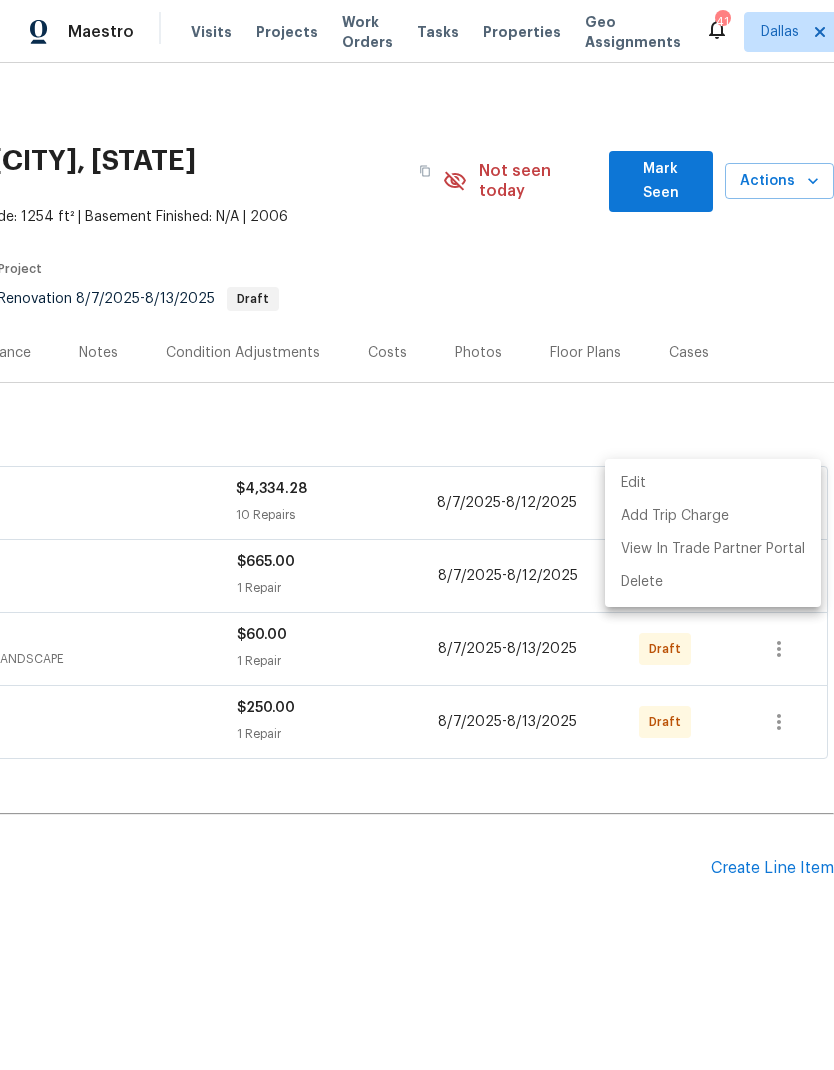click at bounding box center (417, 535) 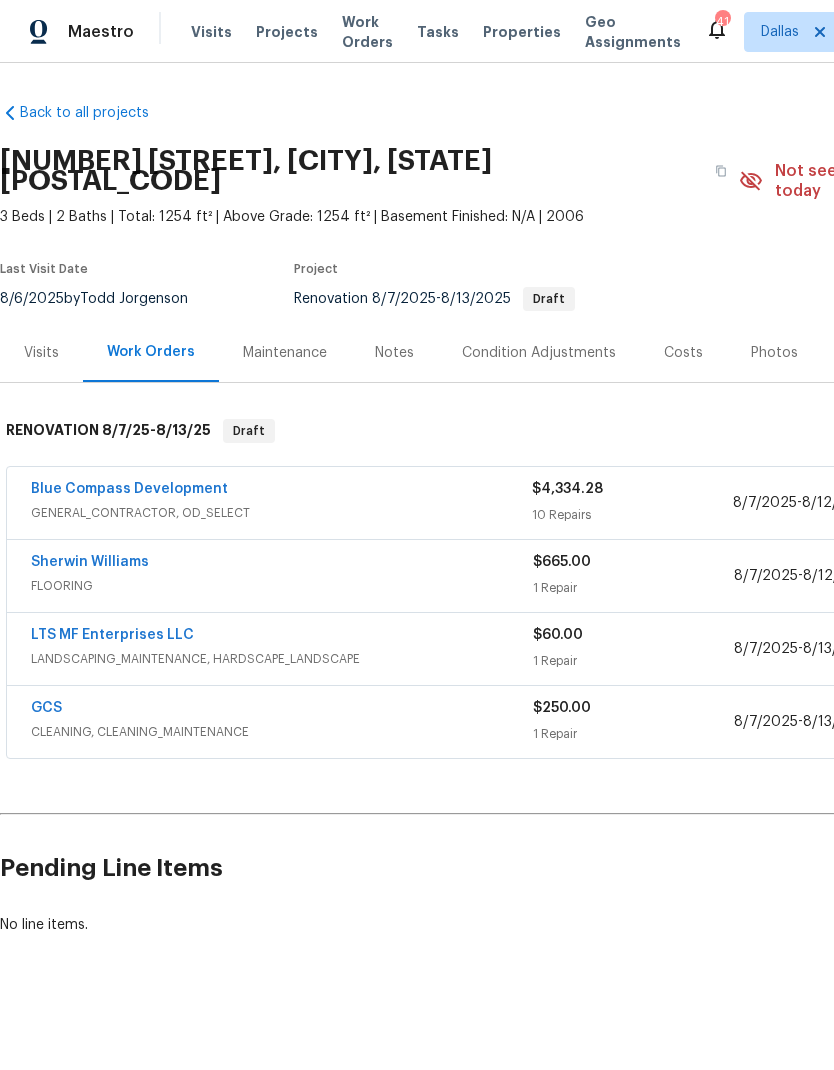 scroll, scrollTop: 0, scrollLeft: 0, axis: both 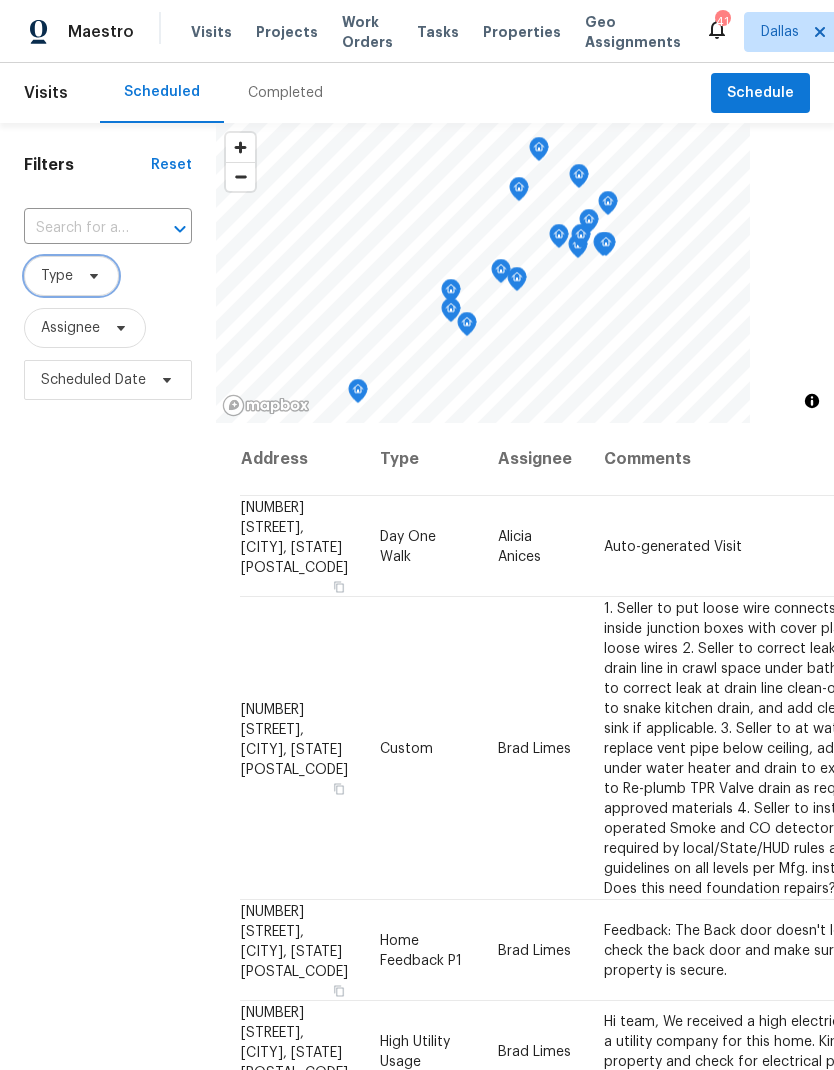 click 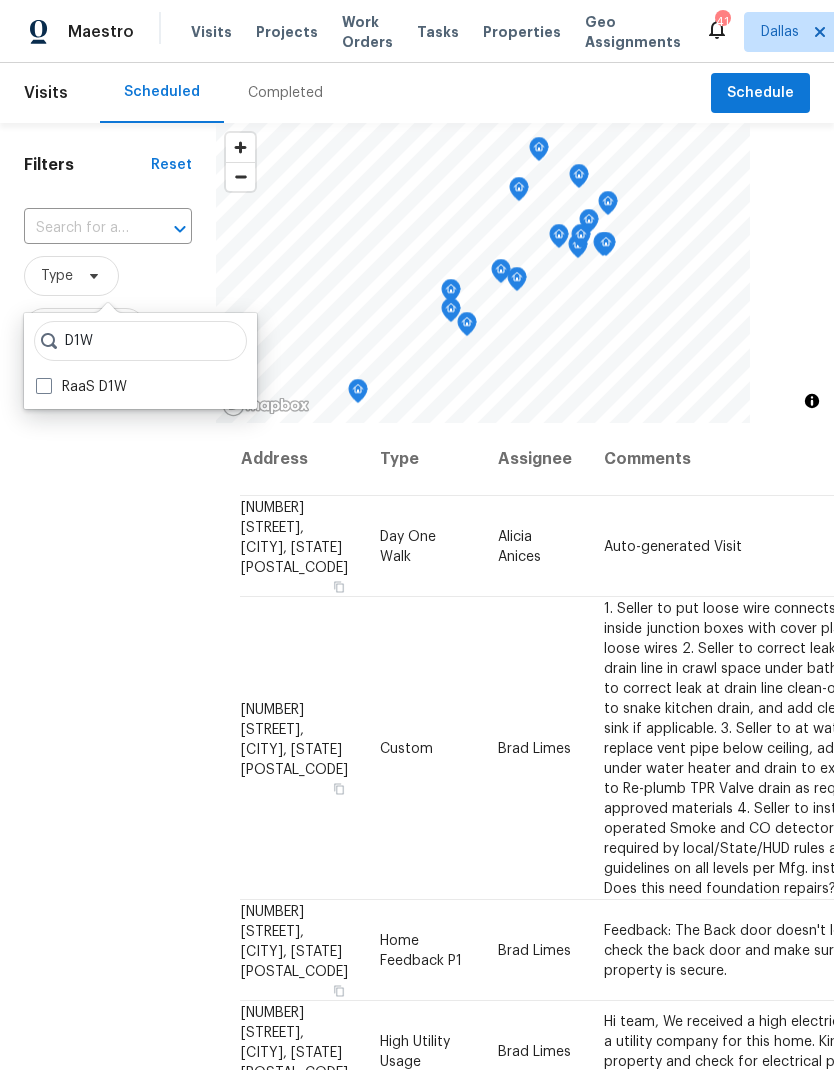 type on "D1W" 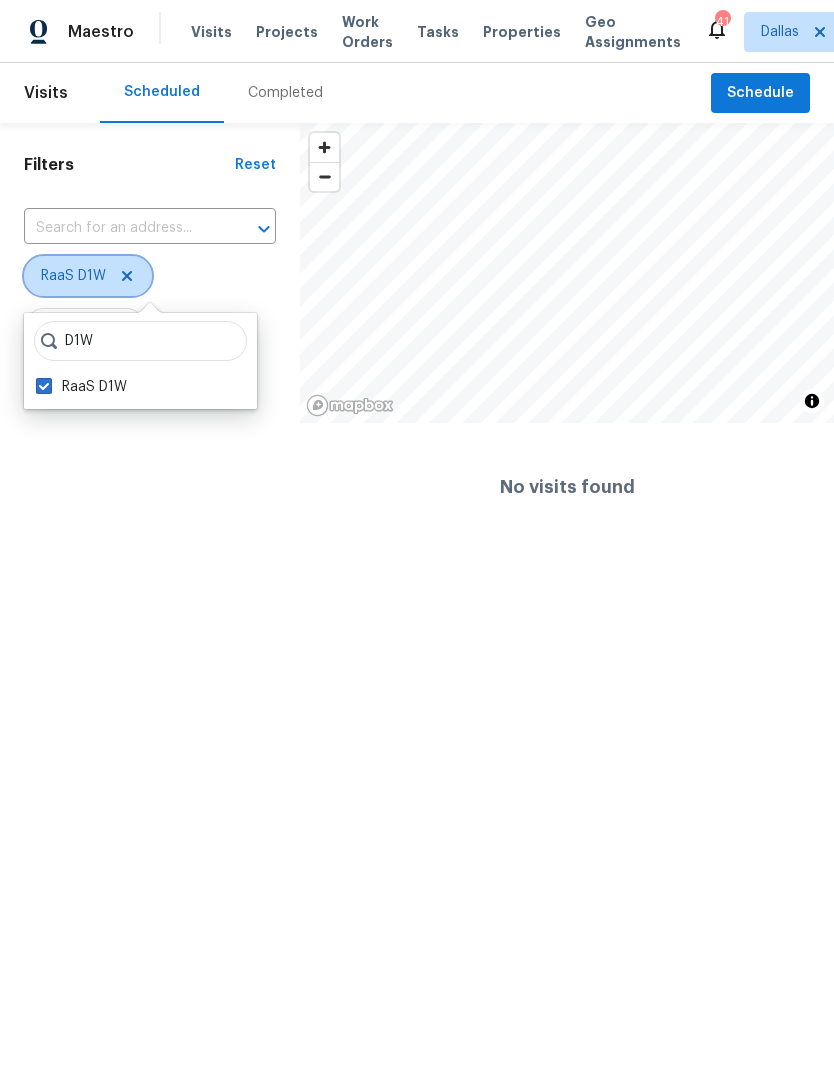 click 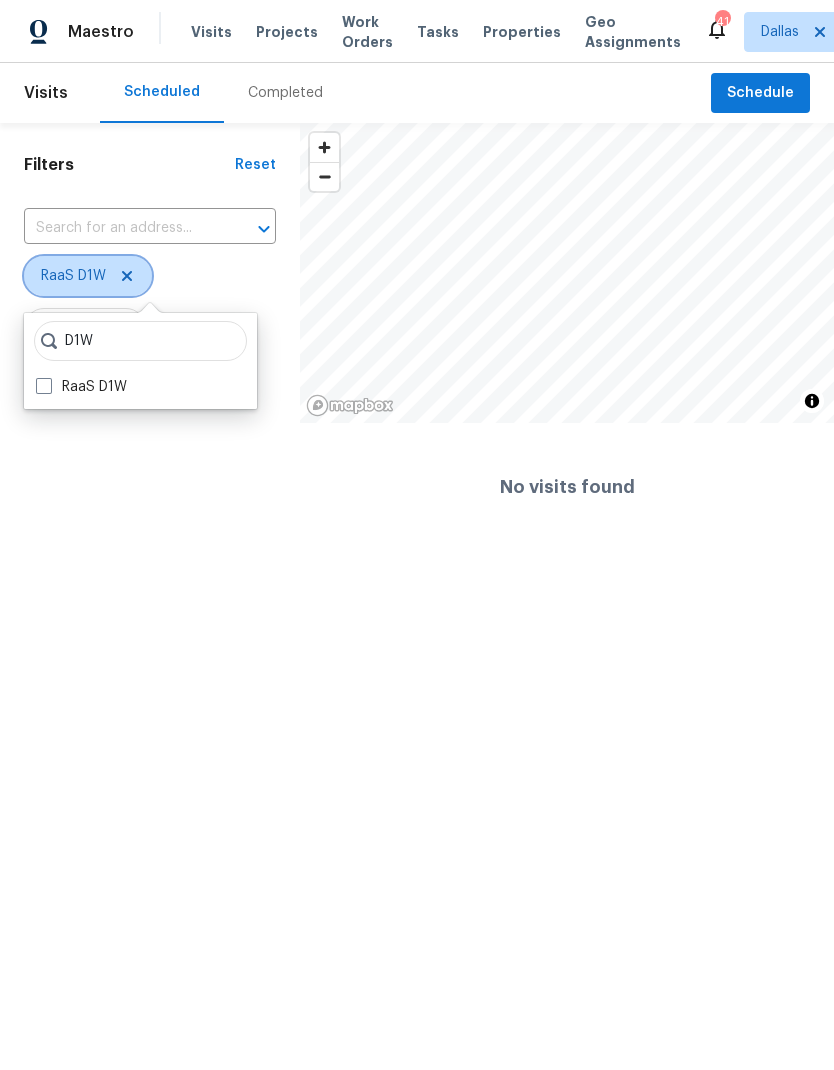 checkbox on "false" 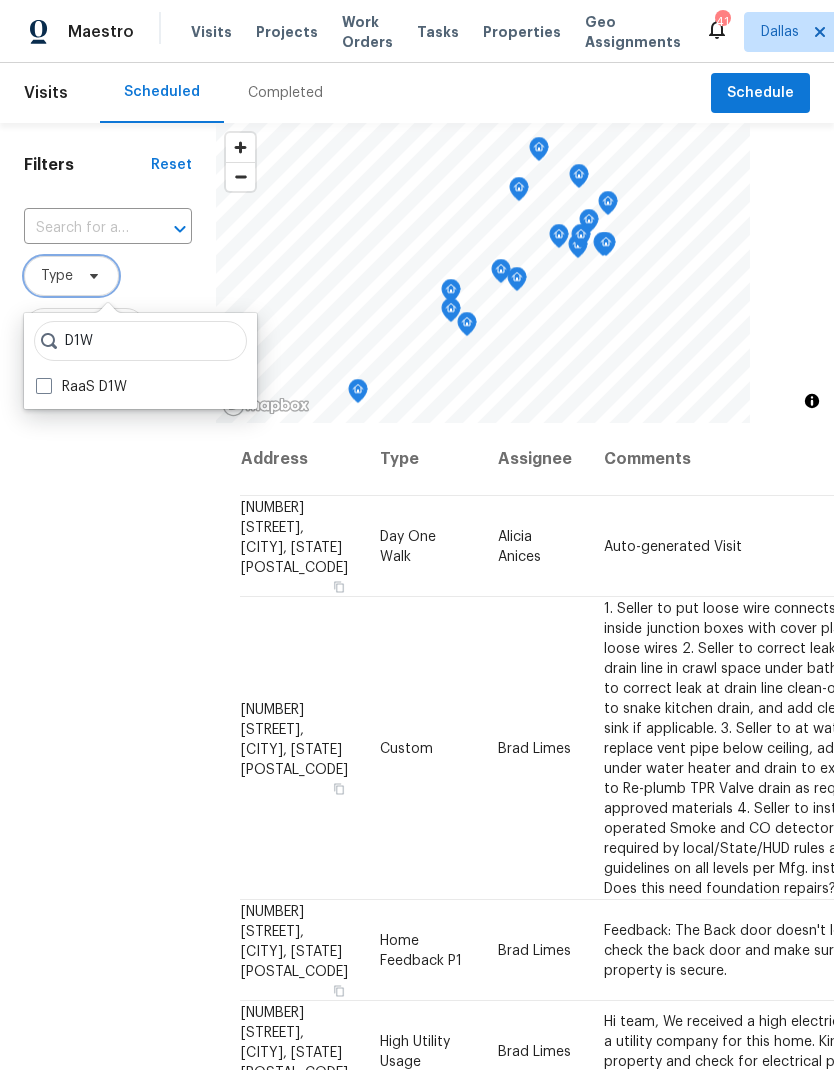 click on "Type" at bounding box center (57, 276) 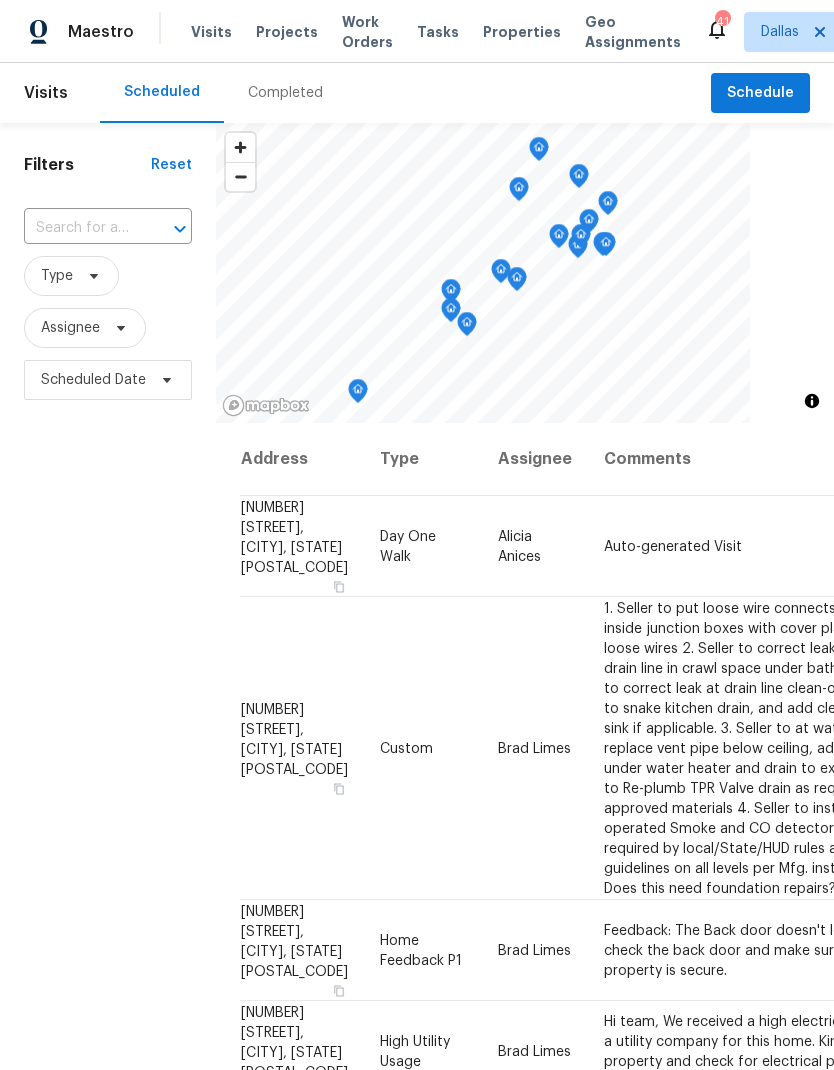 click at bounding box center [80, 228] 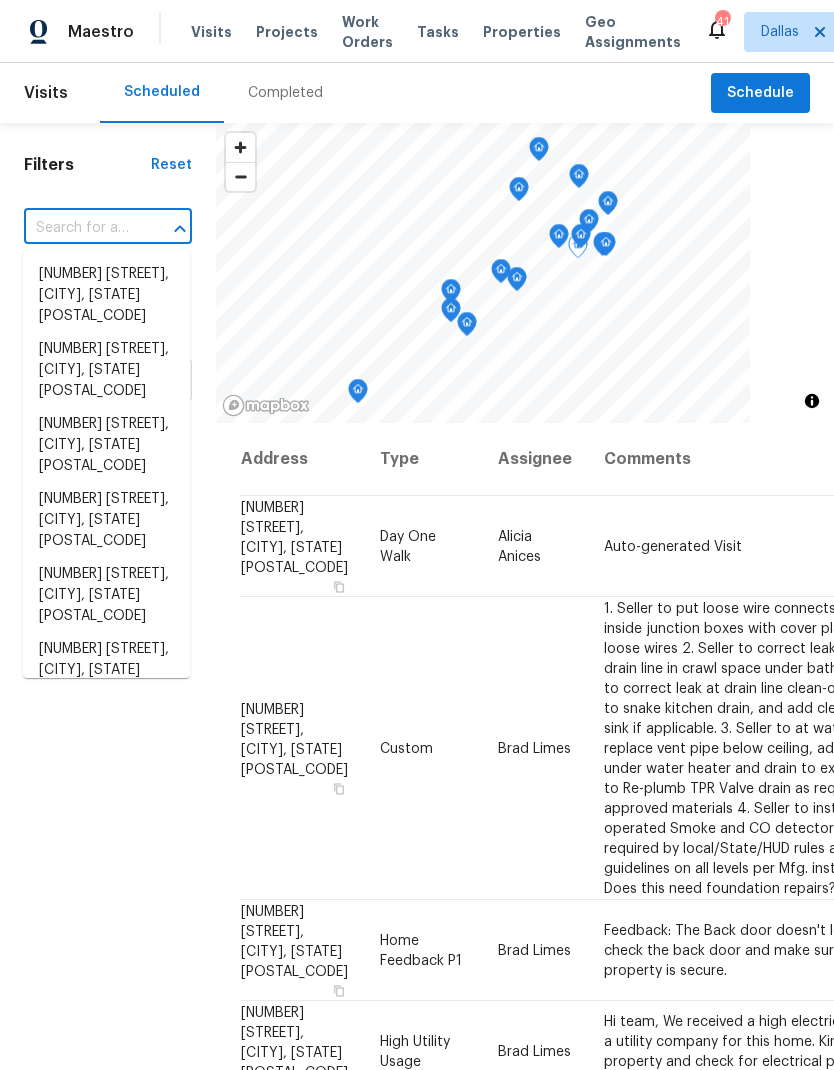 click on "[NUMBER] [STREET], [CITY], [STATE] [POSTAL_CODE] Day One Walk [NAME] Auto-generated Visit [DAY], [MONTH] [DATE] Overdue [NUMBER] [STREET], [CITY], [STATE] [POSTAL_CODE] Custom [NAME] [NAME] [NUMBER]. Seller to put loose wire connects in attic inside junction boxes with cover plates, secure loose wires
[NUMBER] Seller to correct leak at sewer drain line in crawl space under bathroom. Seller to correct leak at drain line clean-out cap. Seller to snake kitchen drain, and add clean out under sink if applicable.
[NUMBER] Seller to at water heater replace vent pipe below ceiling, add drain pan under water heater and drain to exterior. Seller to Re-plumb TPR Valve drain as required with approved materials
[NUMBER] Seller to install battery operated Smoke and CO detectors where required by local/State/HUD rules and guidelines on all levels per Mfg. instructions
Does this need foundation repairs? [DAY], [MONTH] [DATE] Overdue [NUMBER] [STREET], [CITY], [STATE] [POSTAL_CODE] Home Feedback P1 [NAME] [DAY], [MONTH] [DATE] Overdue High Utility Usage Overdue" at bounding box center [525, 851] 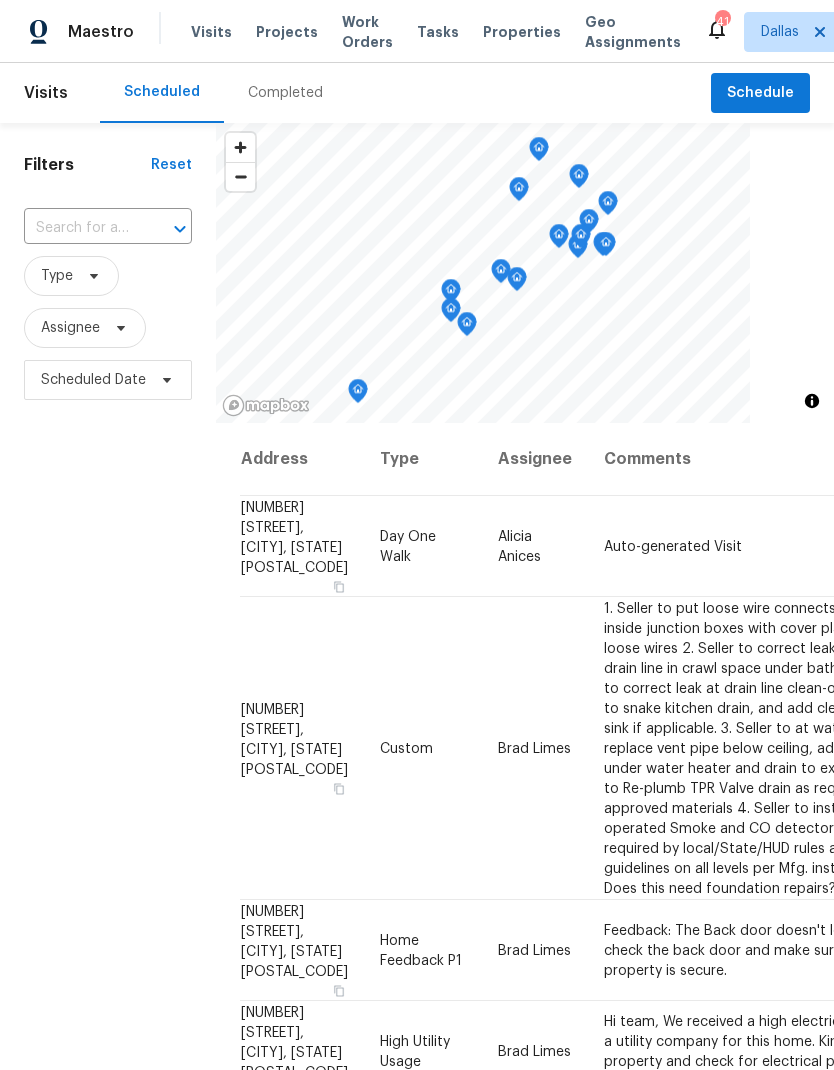 click on "Filters Reset ​ Type Assignee Scheduled Date" at bounding box center (108, 701) 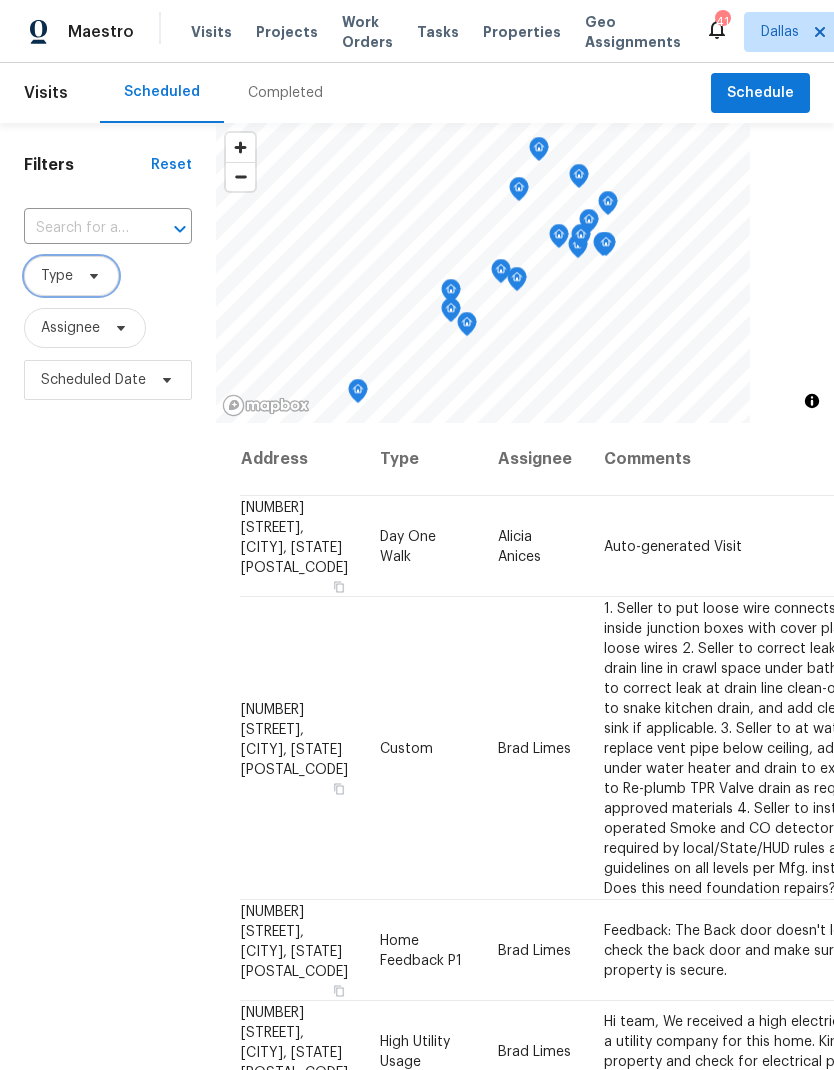 click on "Type" at bounding box center [71, 276] 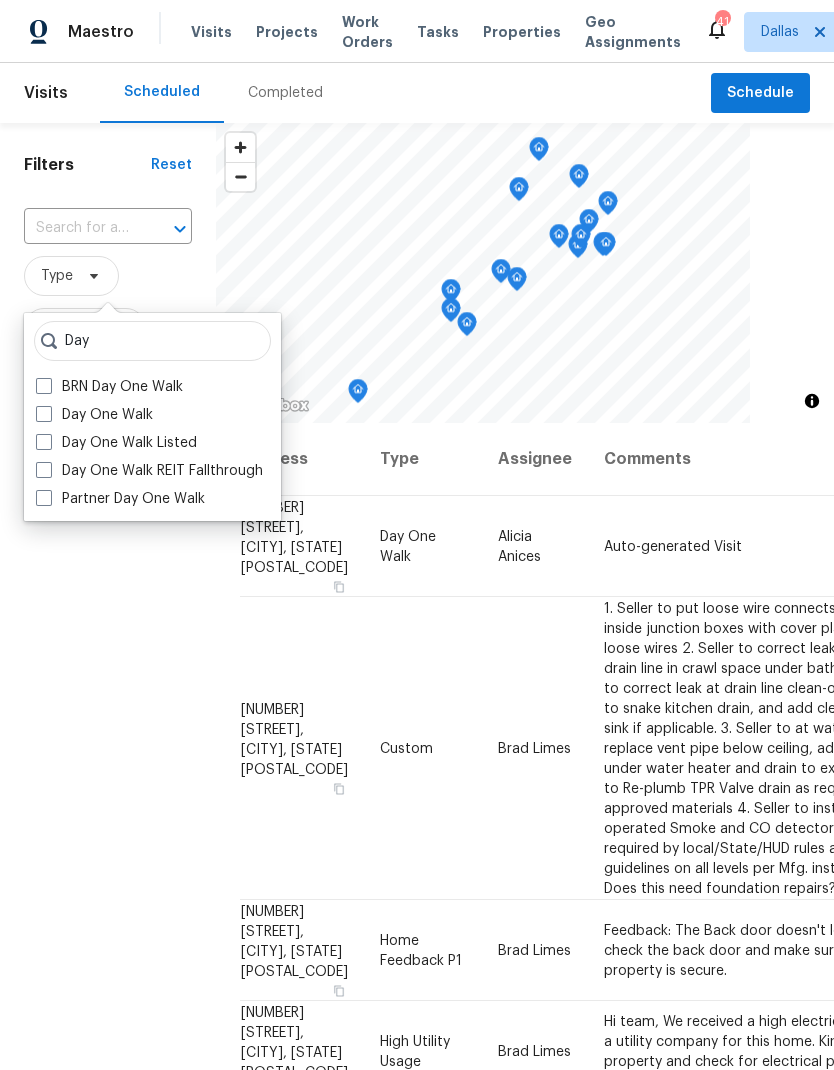 type on "Day" 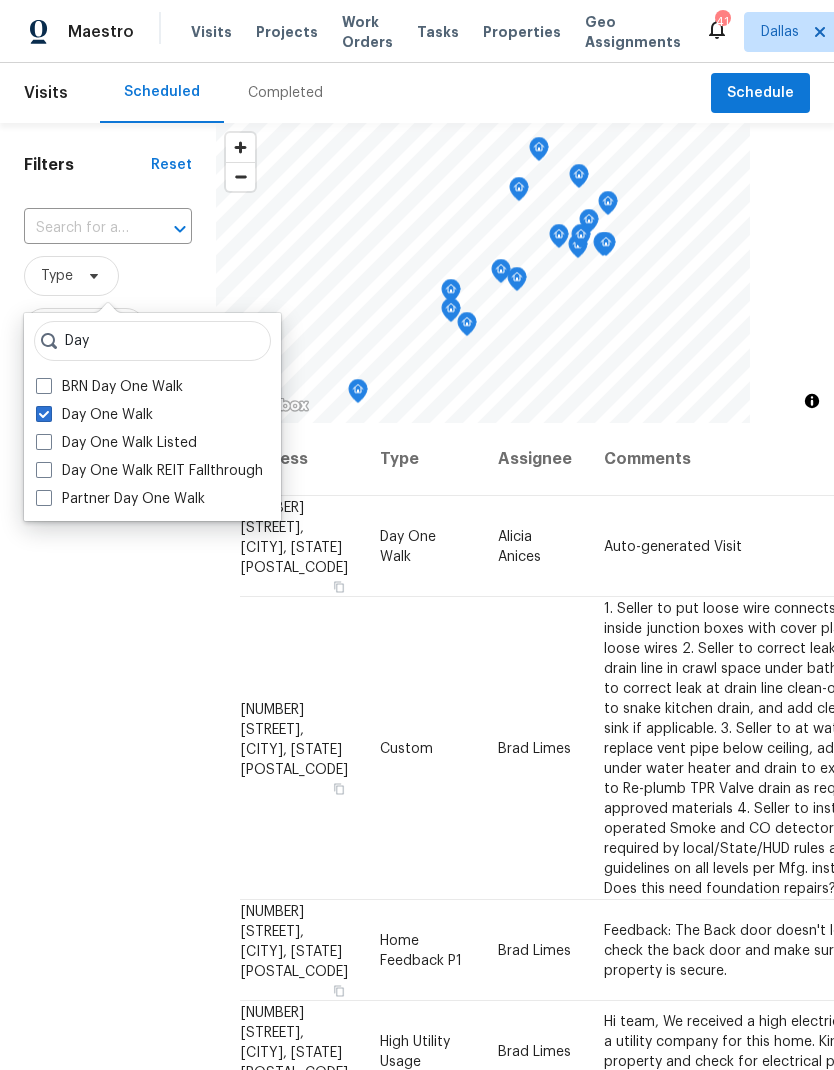 checkbox on "true" 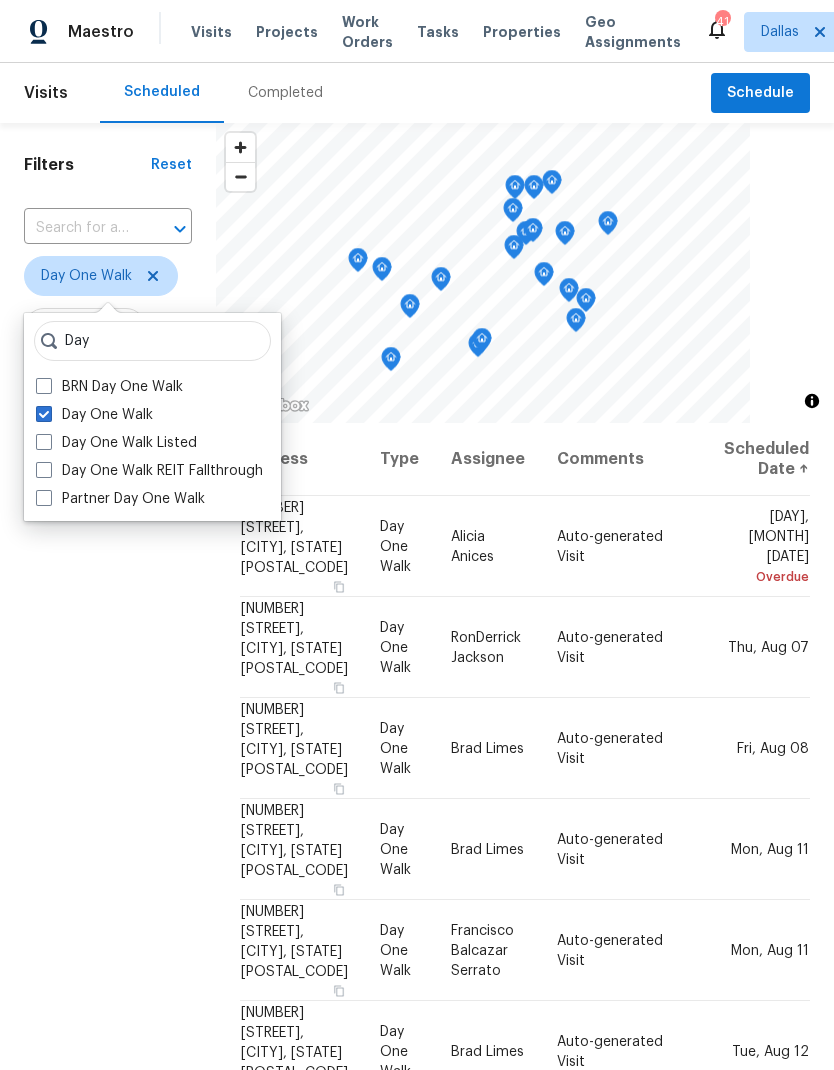 click on "Filters Reset ​ Day One Walk Assignee Scheduled Date" at bounding box center [108, 701] 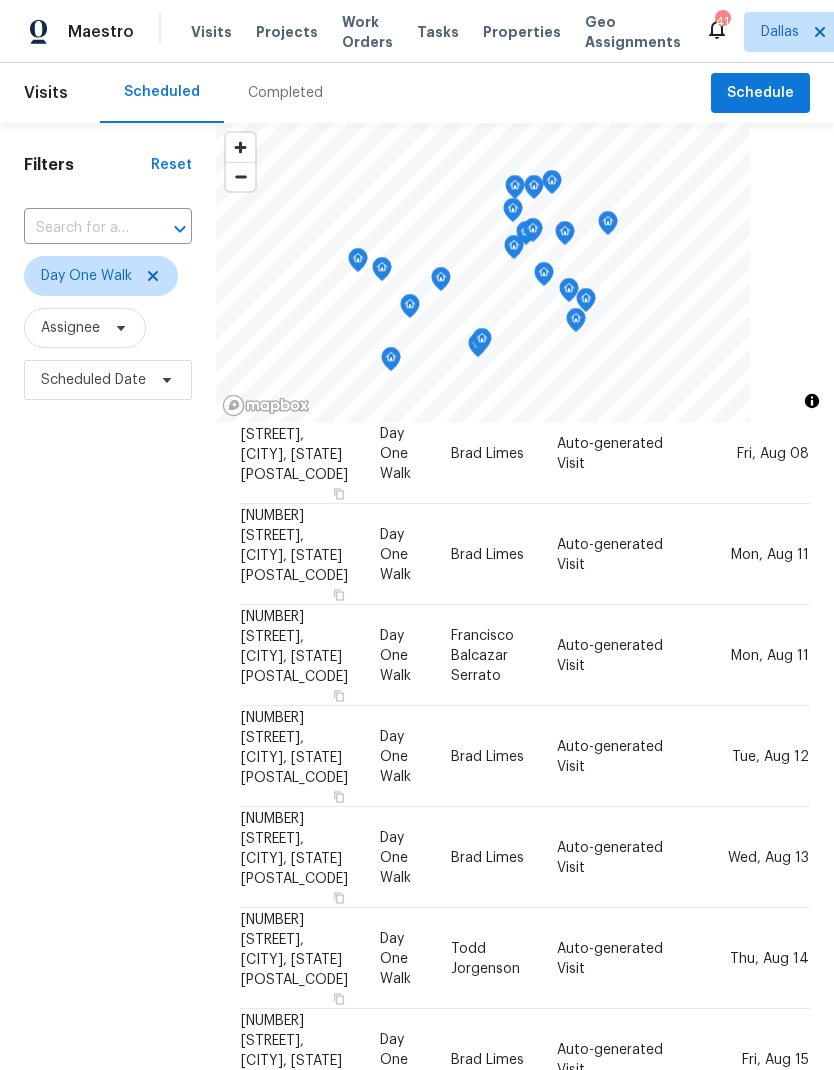 scroll, scrollTop: 259, scrollLeft: 0, axis: vertical 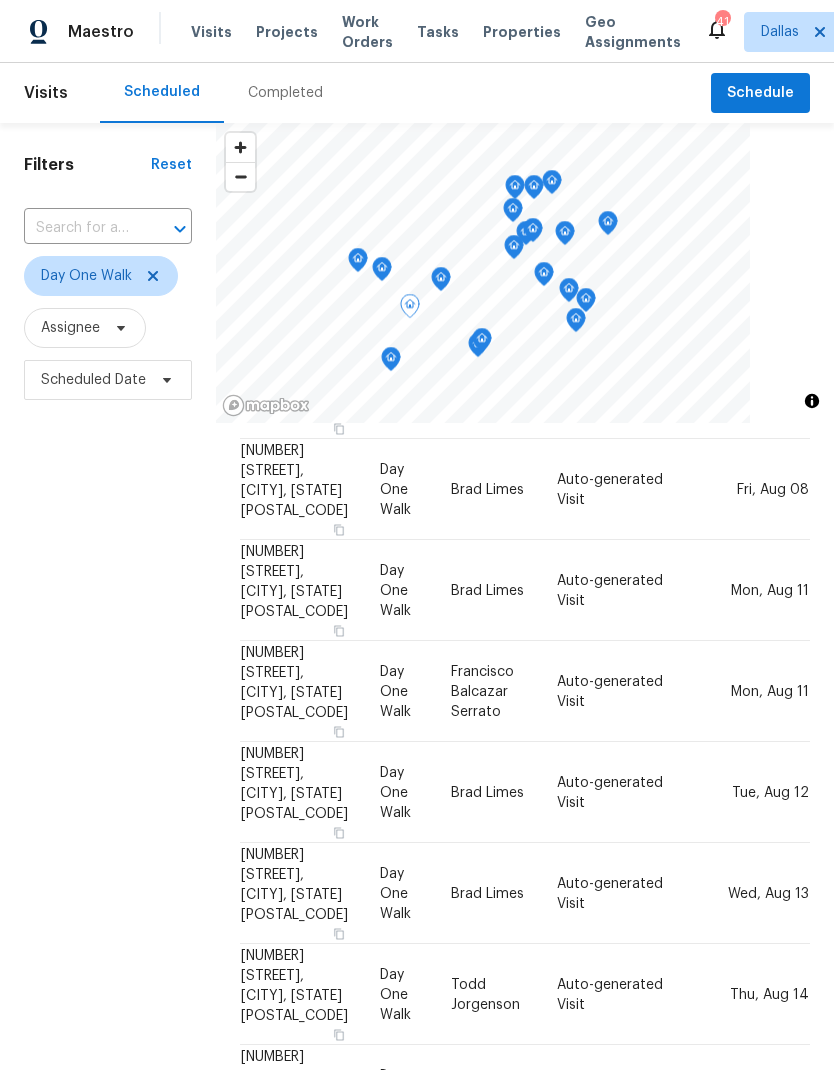 click 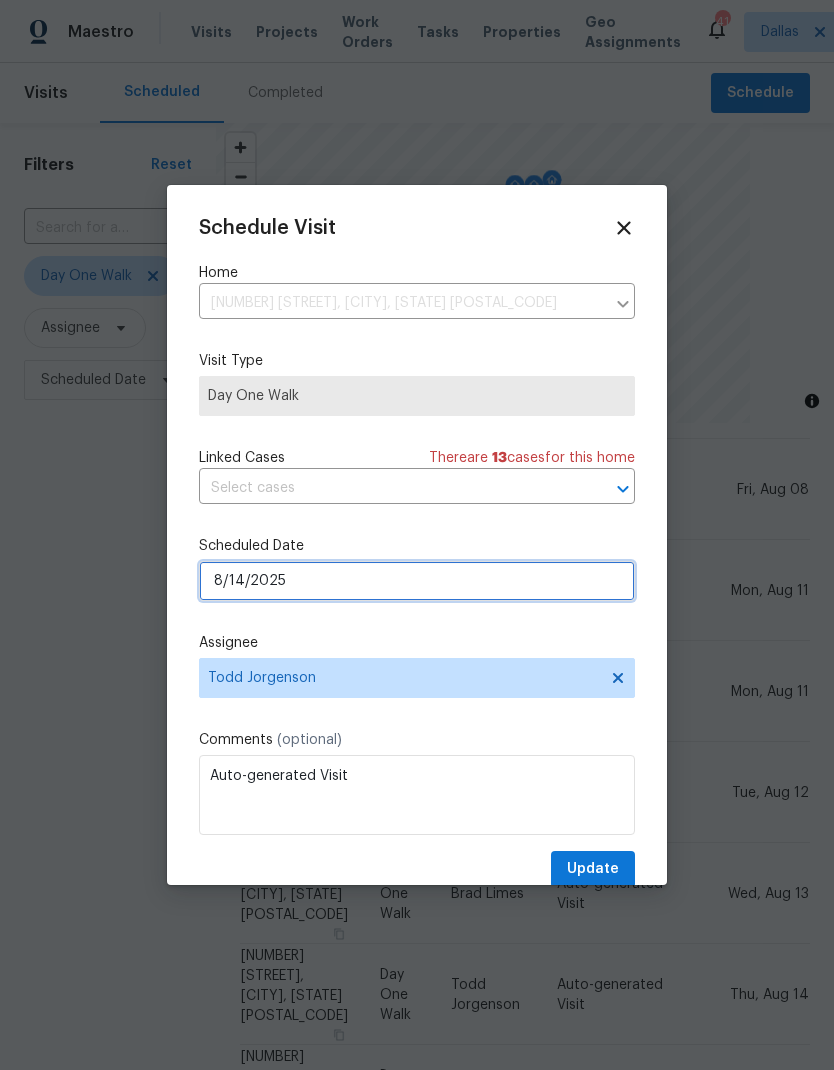click on "8/14/2025" at bounding box center [417, 581] 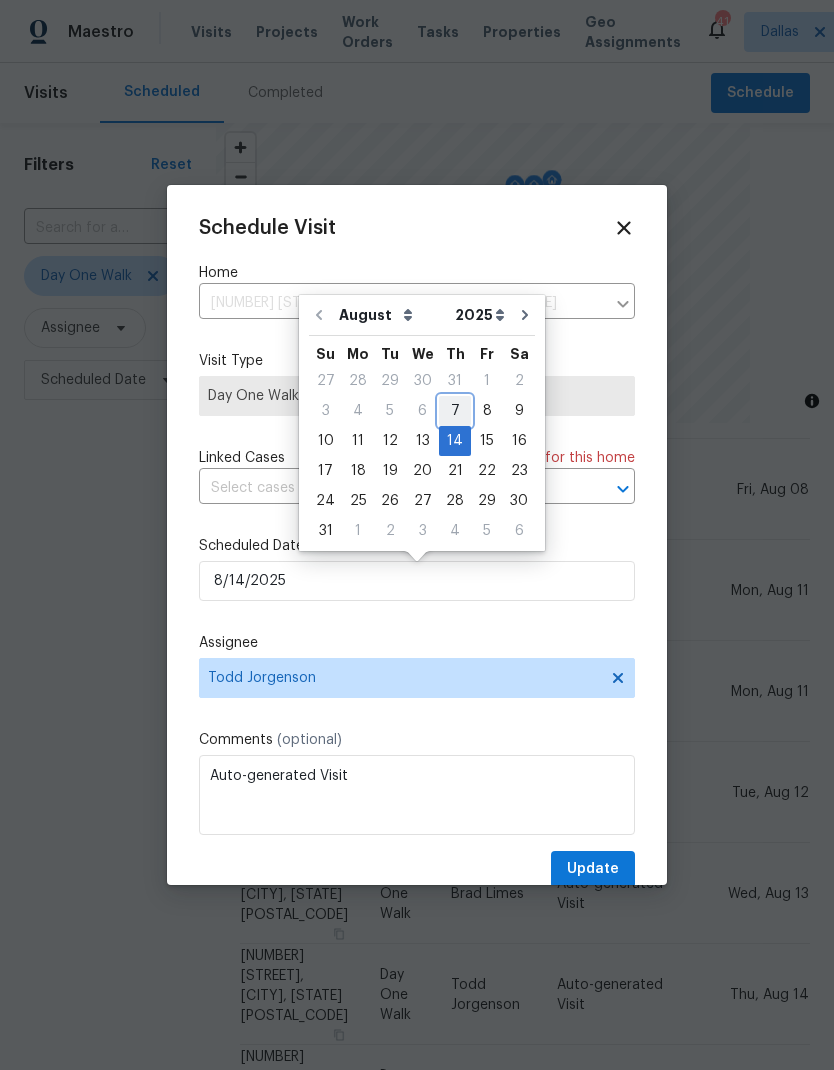 click on "7" at bounding box center (455, 411) 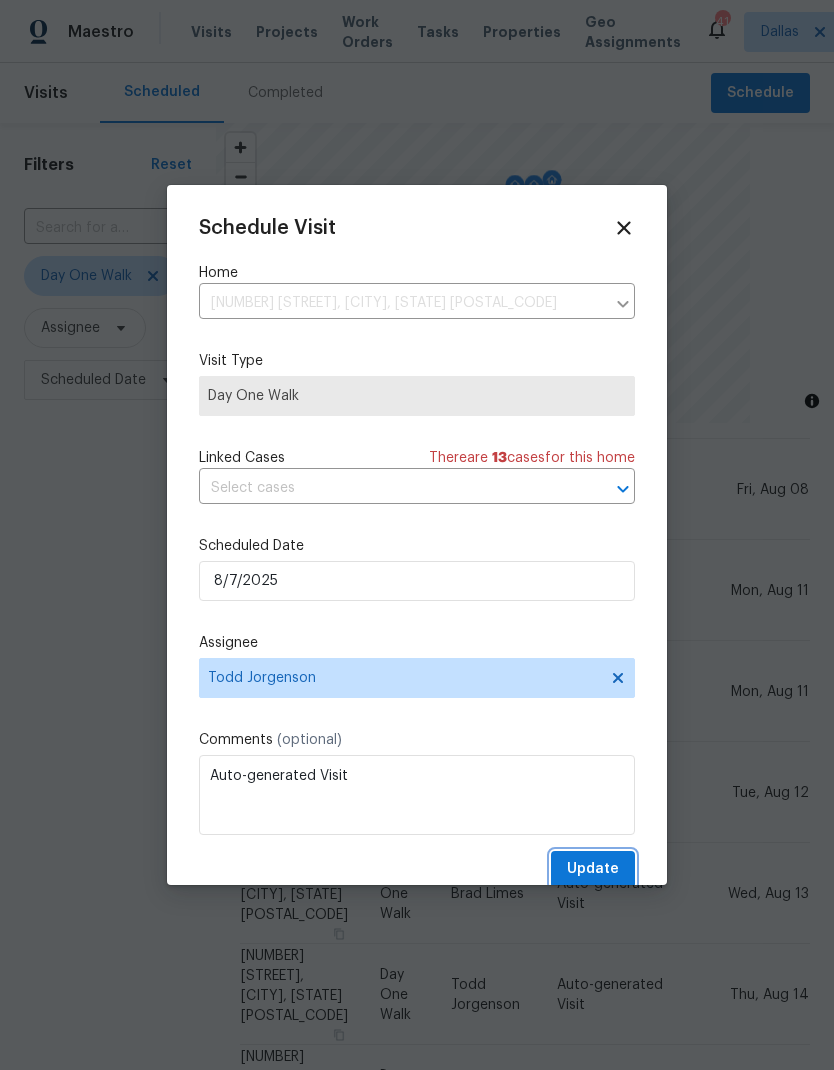 click on "Update" at bounding box center [593, 869] 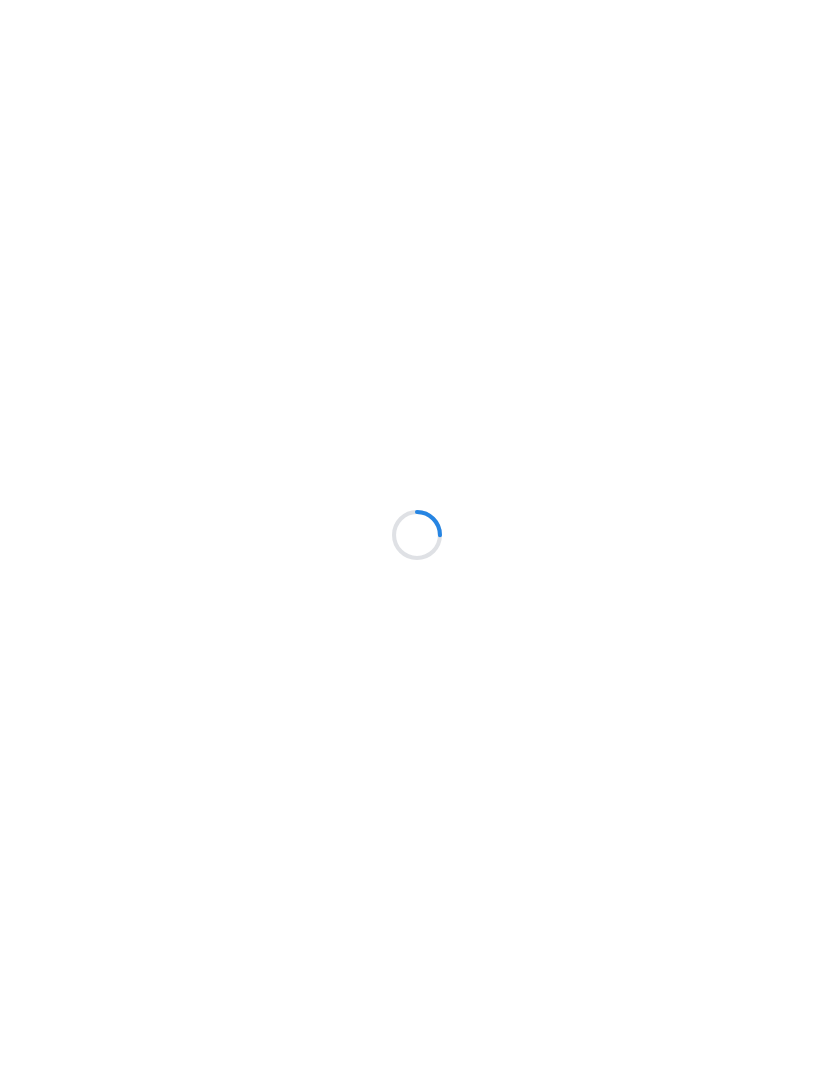 scroll, scrollTop: 0, scrollLeft: 0, axis: both 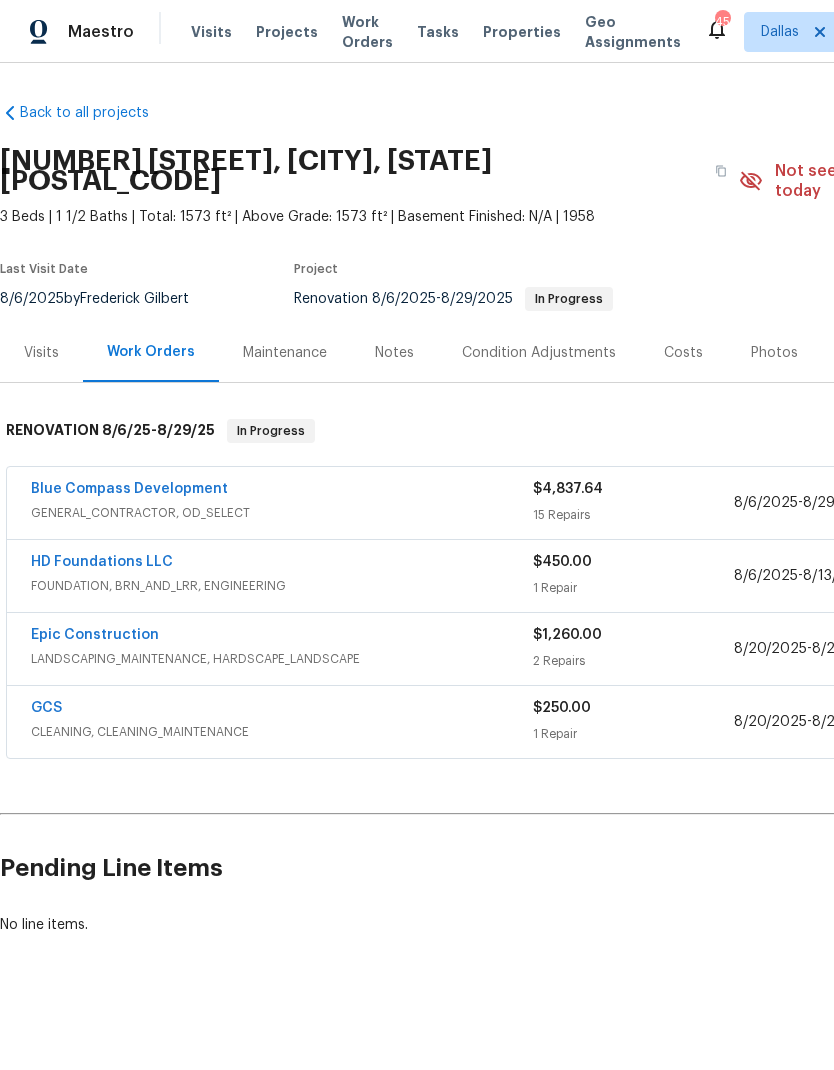 click on "HD Foundations LLC" at bounding box center [102, 562] 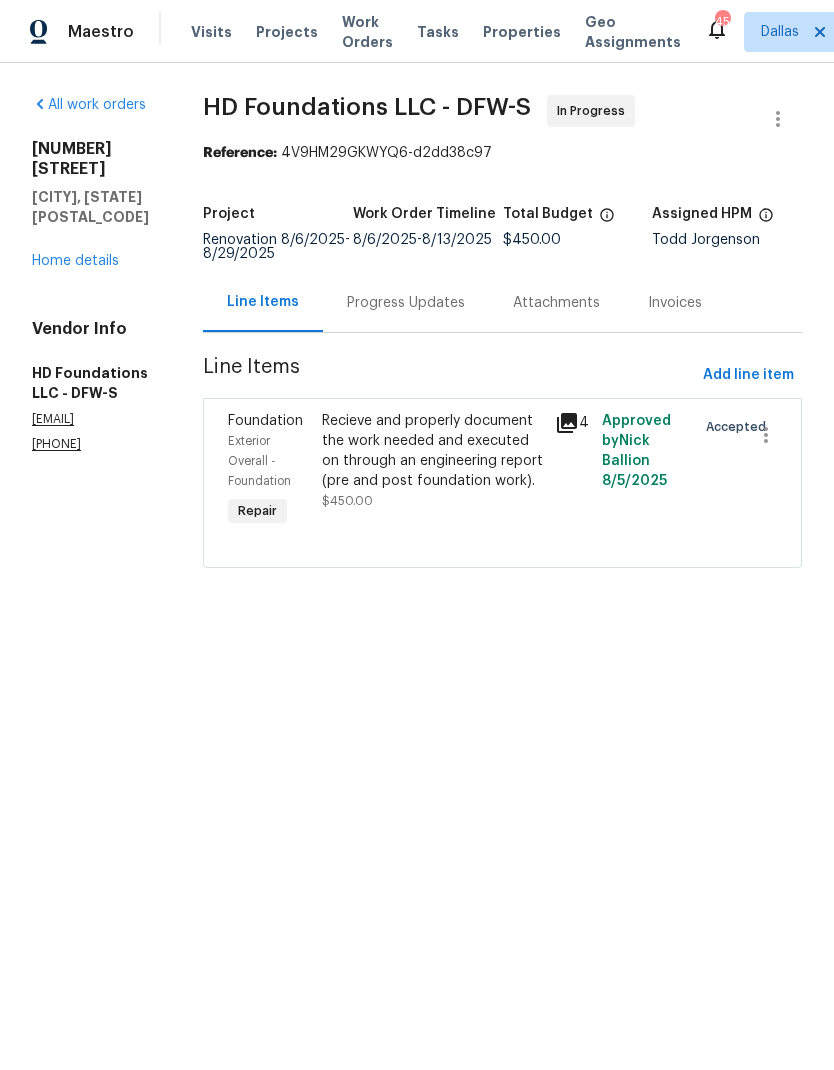 click on "Progress Updates" at bounding box center [406, 303] 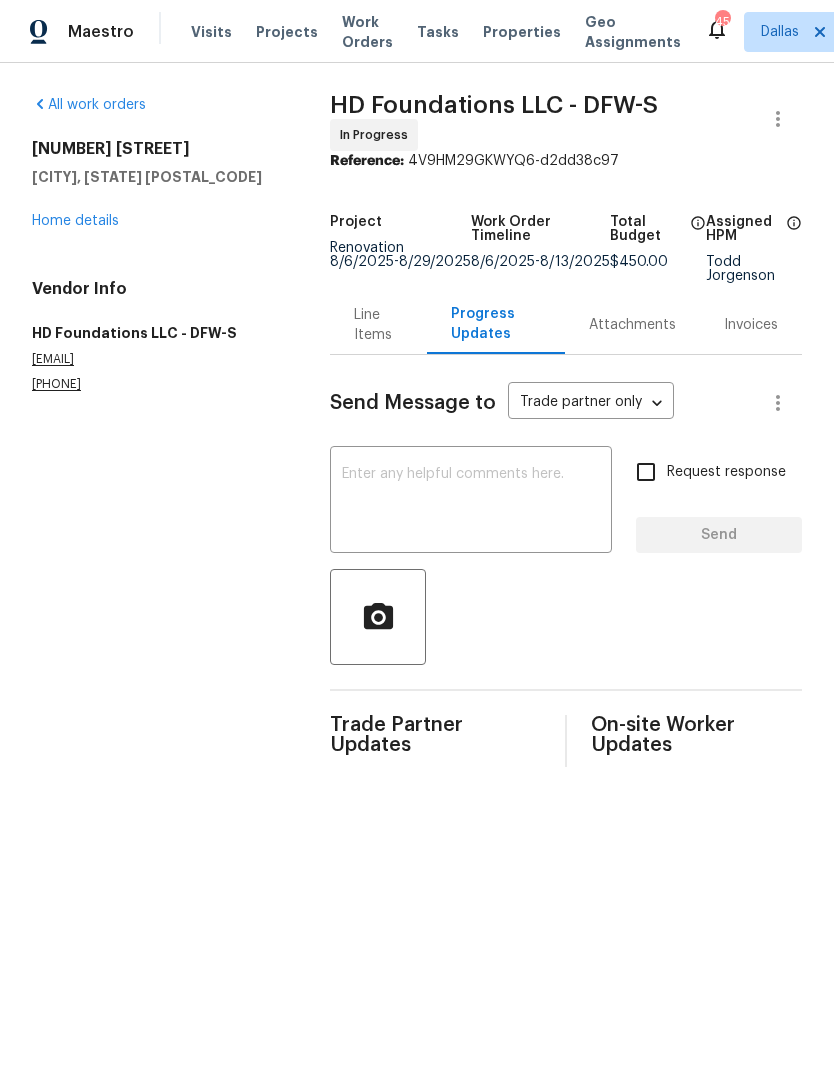 click at bounding box center (471, 502) 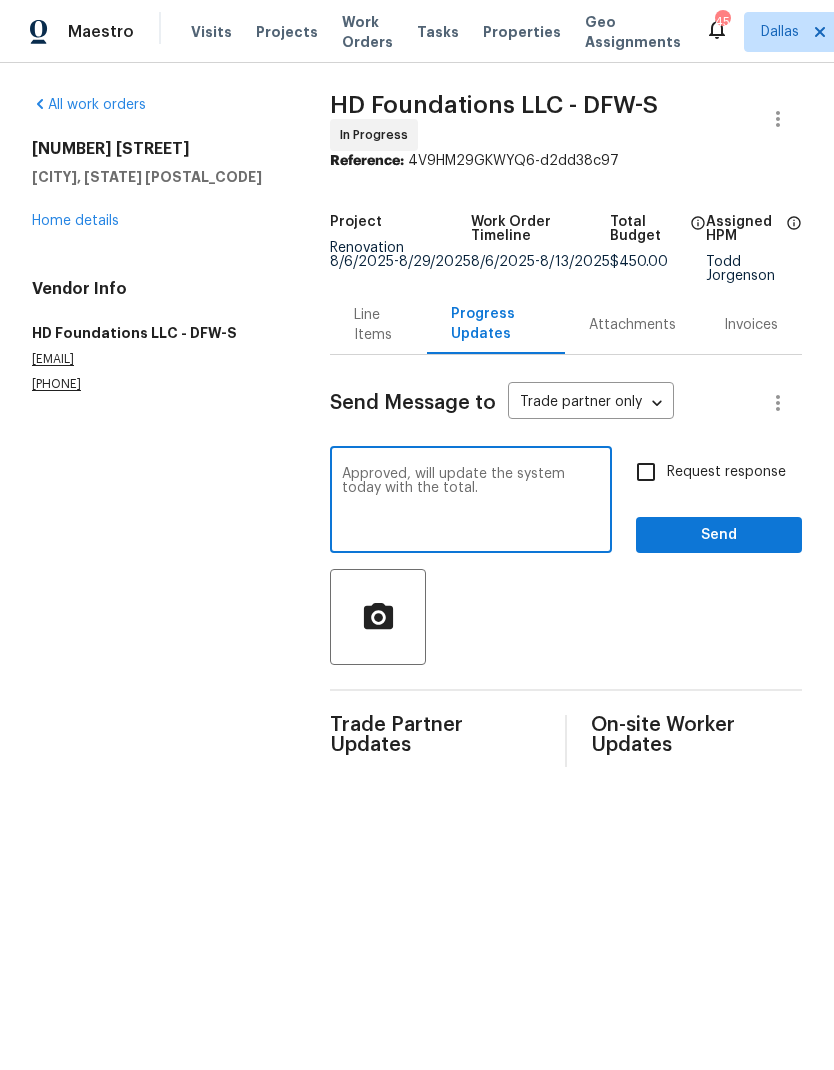 type on "Approved, will update the system today with the total." 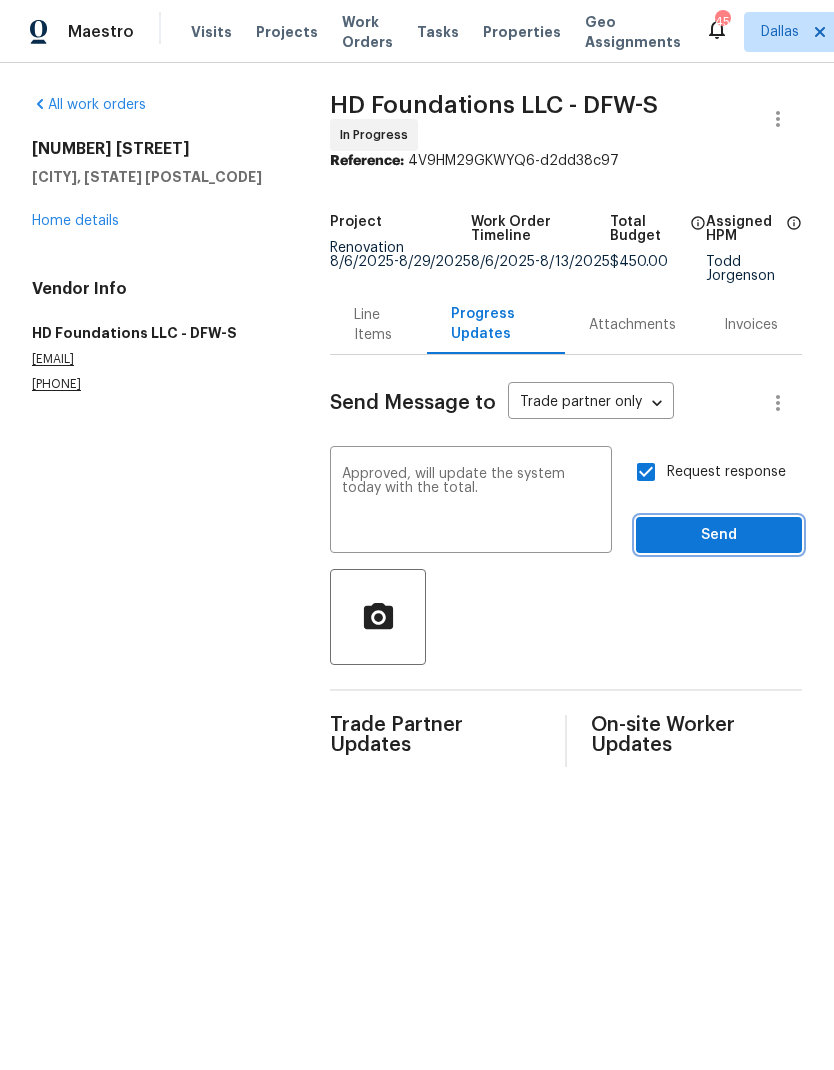 click on "Send" at bounding box center [719, 535] 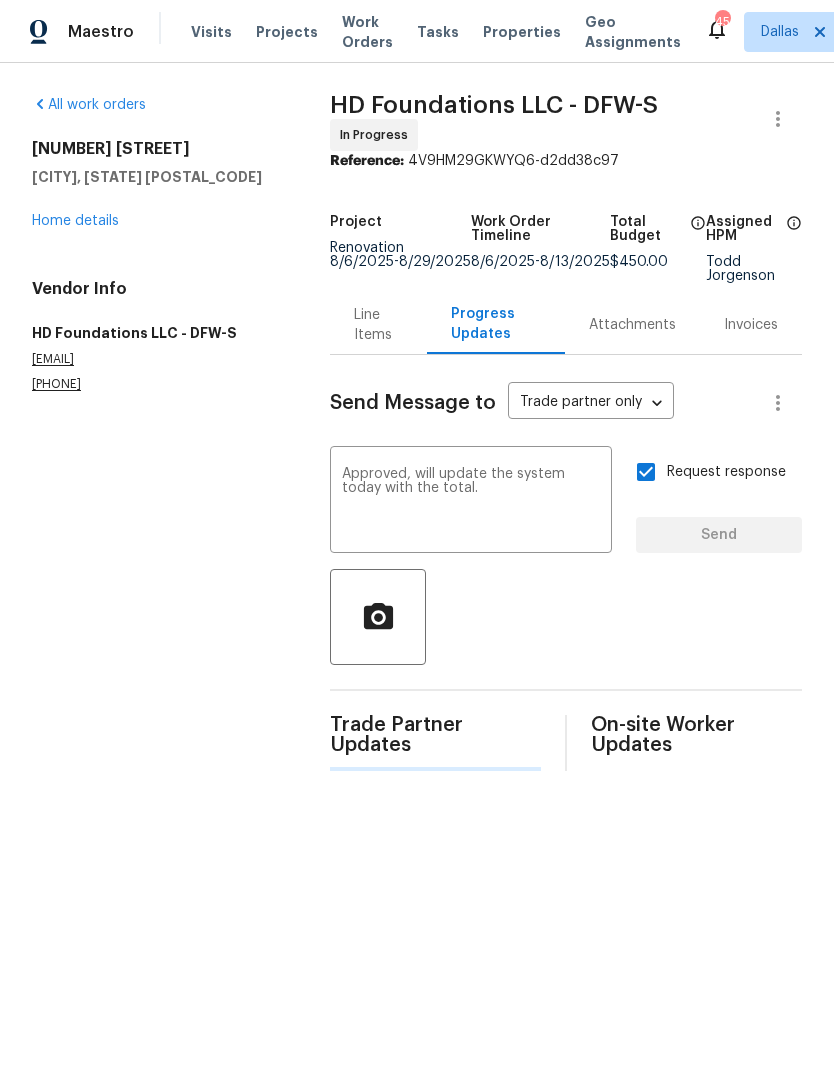 type 